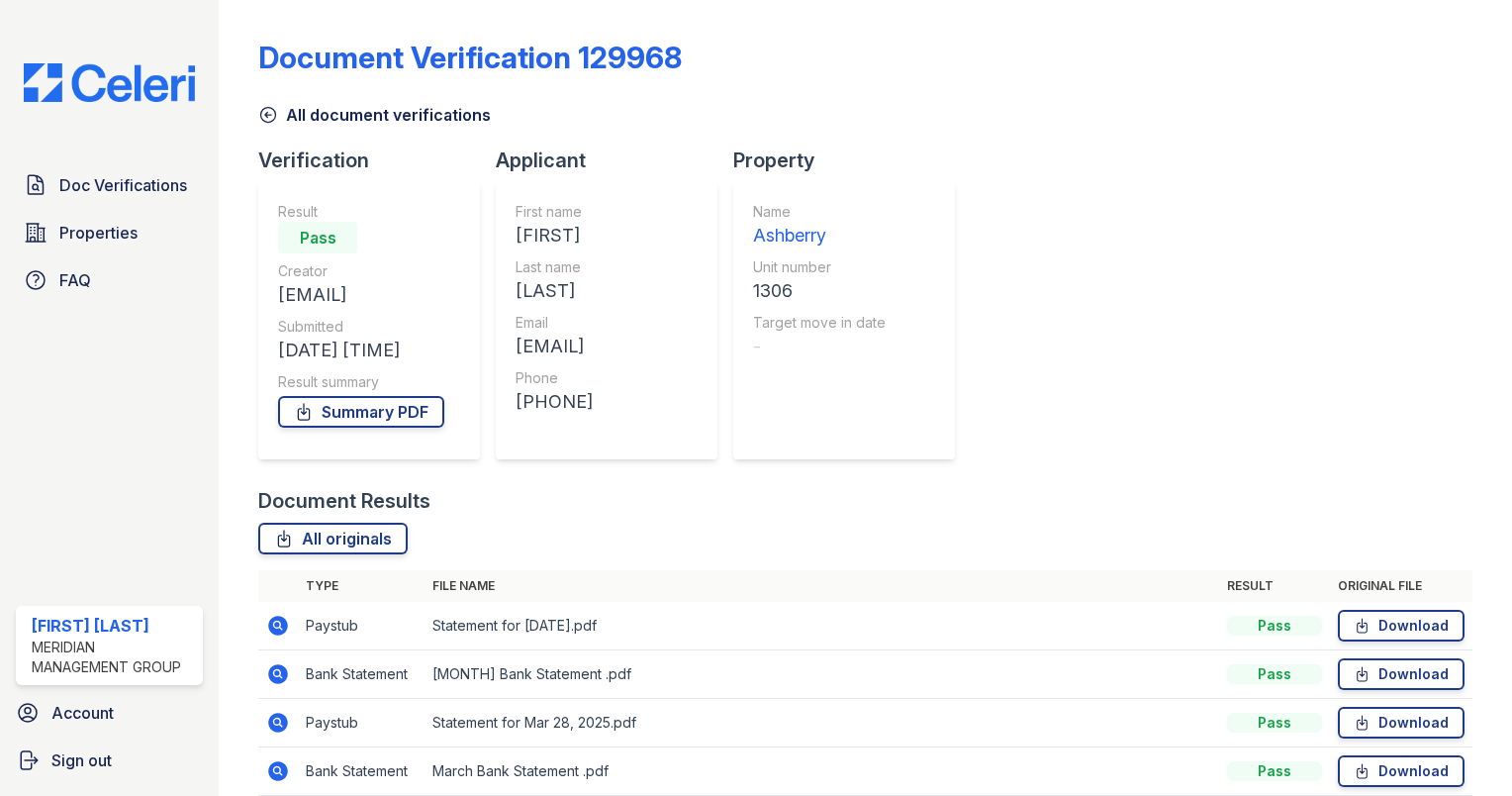 scroll, scrollTop: 0, scrollLeft: 0, axis: both 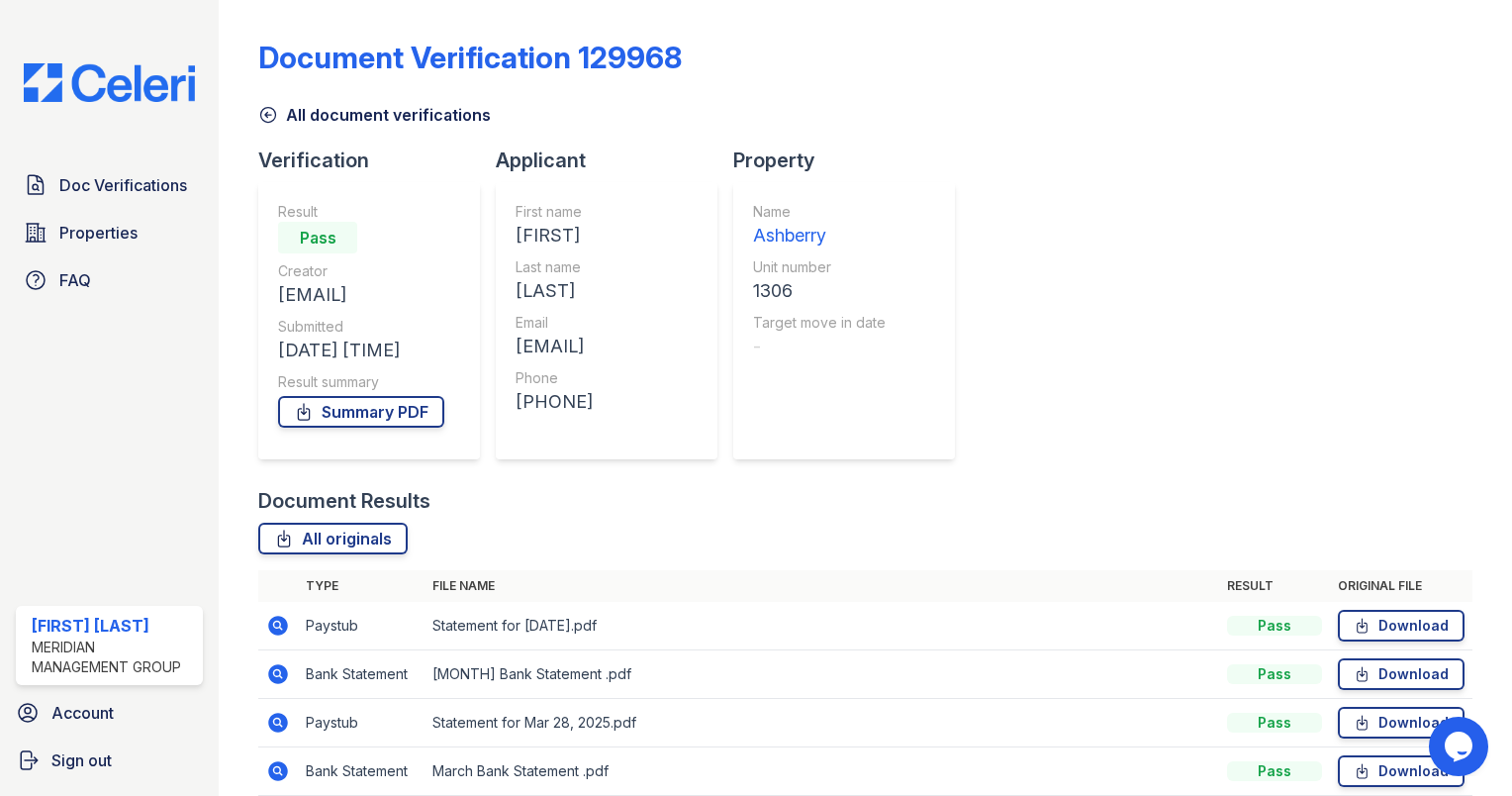 click 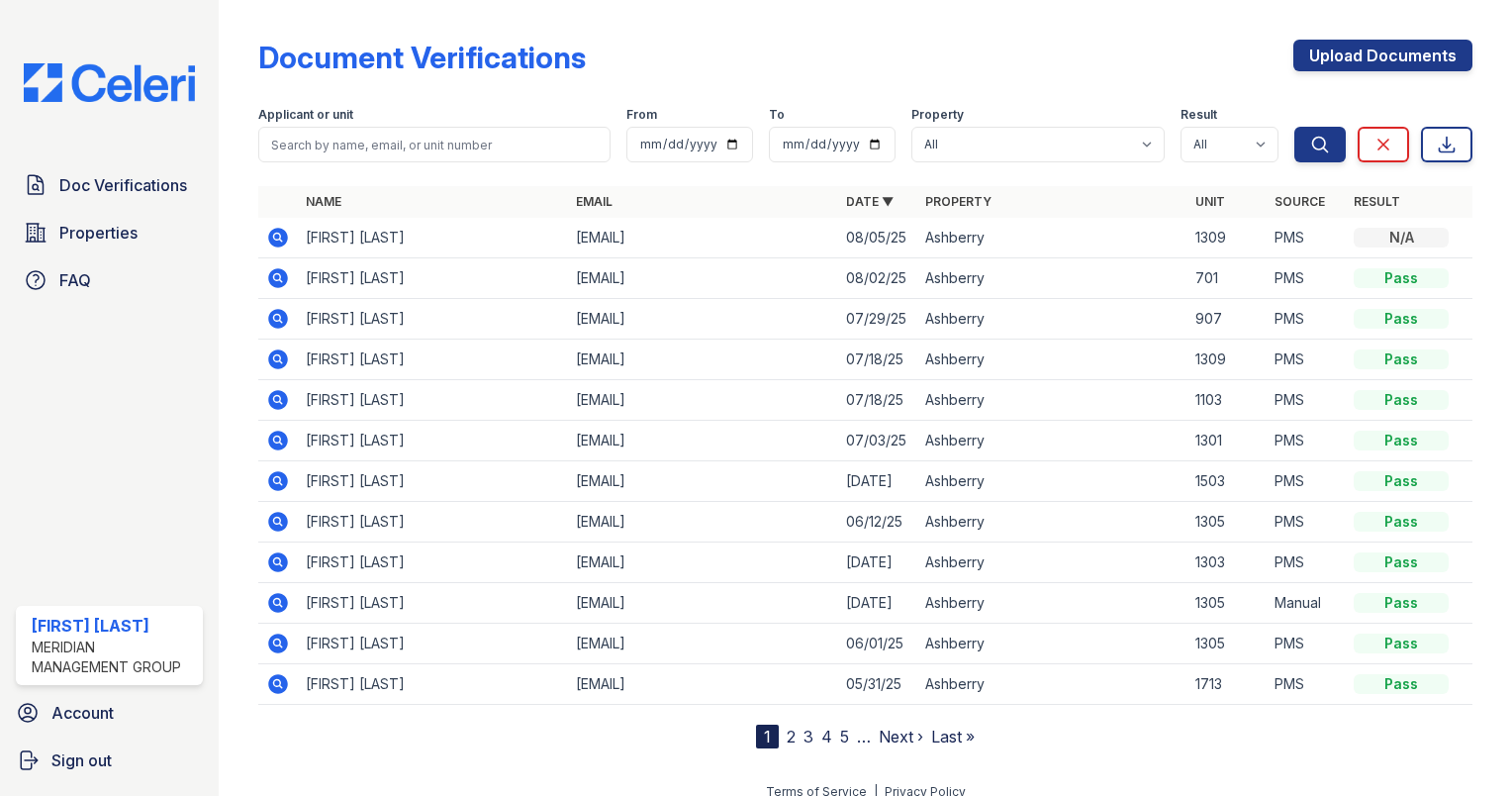 scroll, scrollTop: 17, scrollLeft: 0, axis: vertical 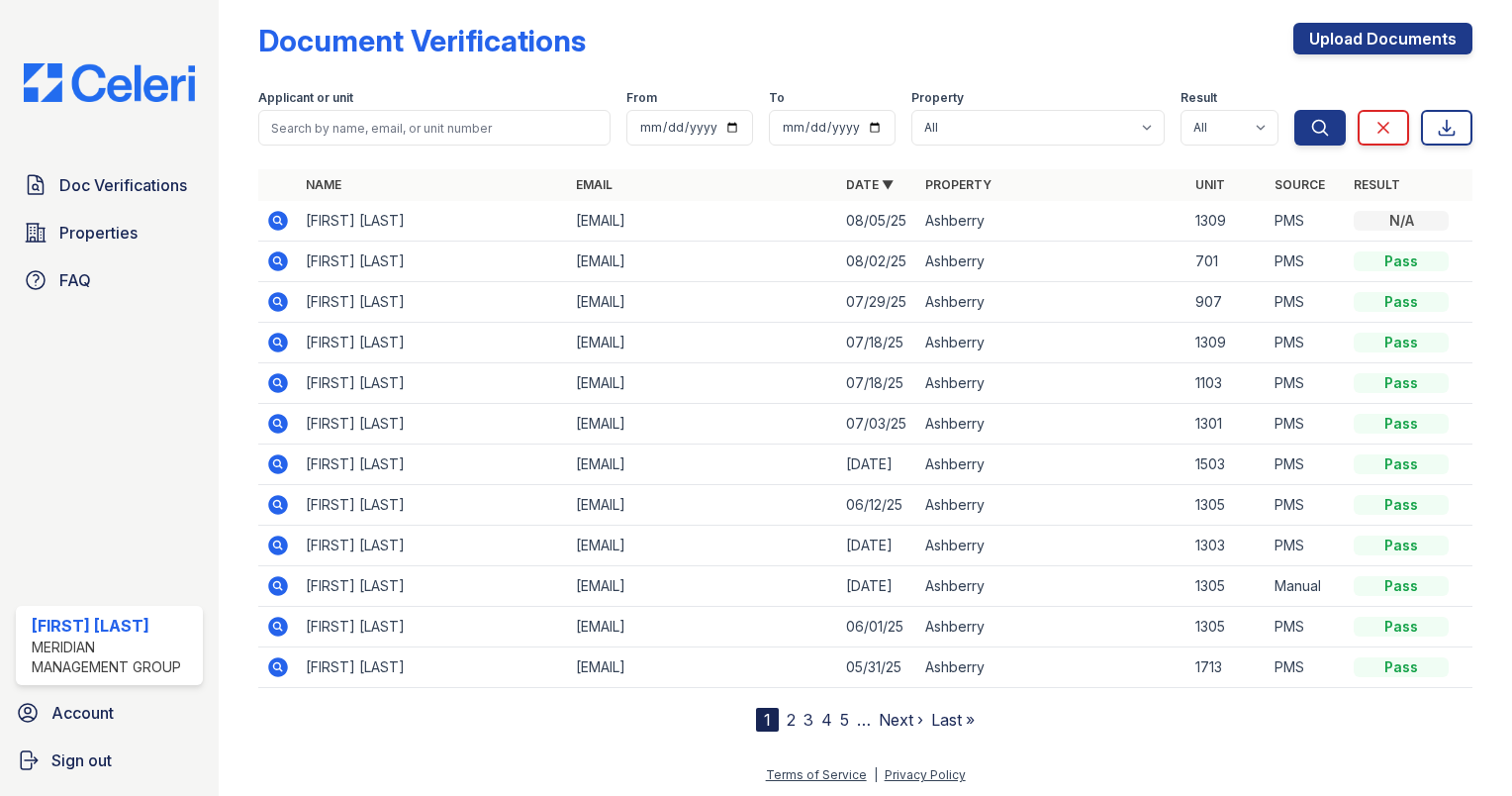 click on "1
2
3
4
5
…
Next ›
Last »" at bounding box center (865, 720) 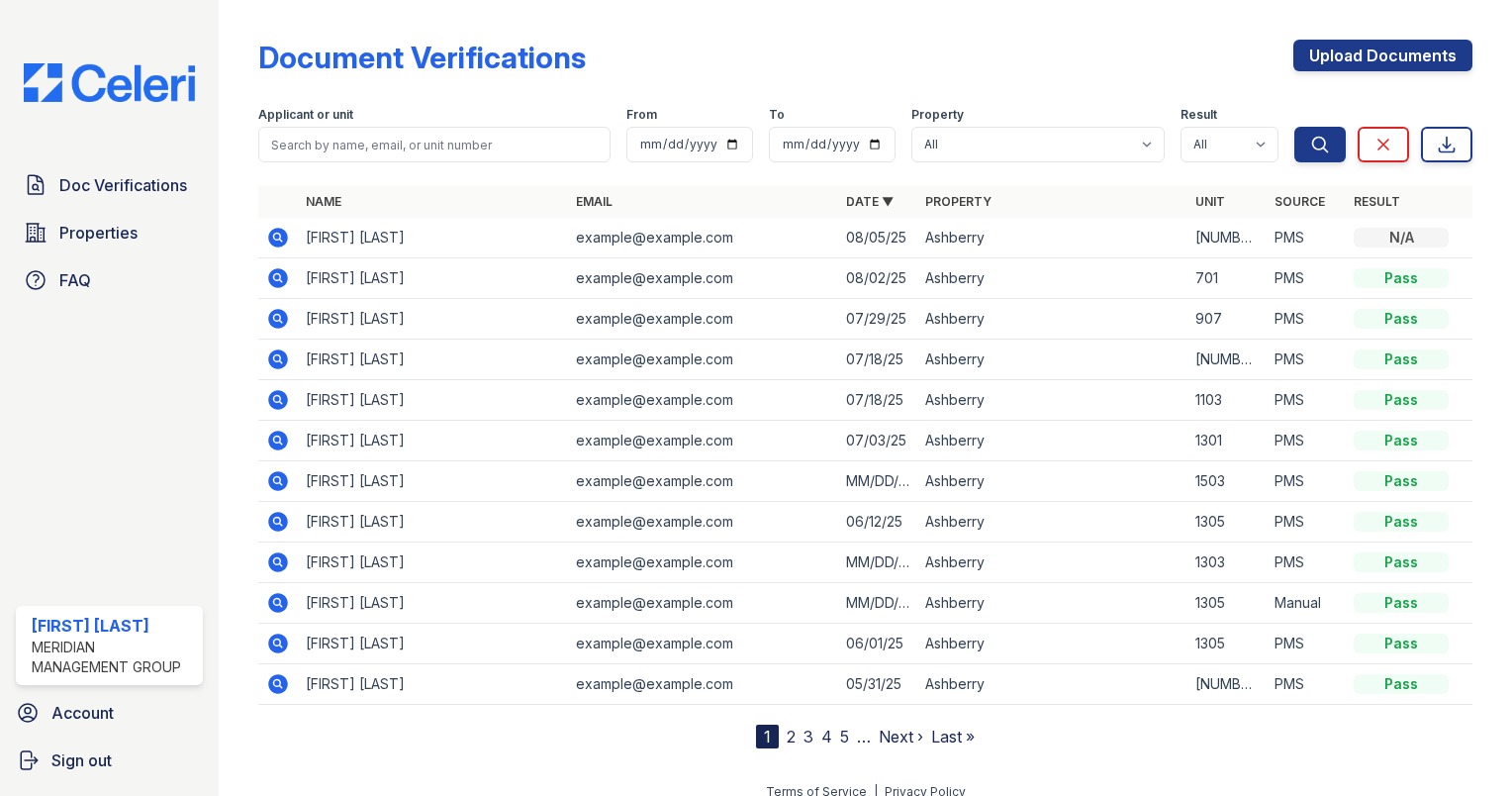 scroll, scrollTop: 0, scrollLeft: 0, axis: both 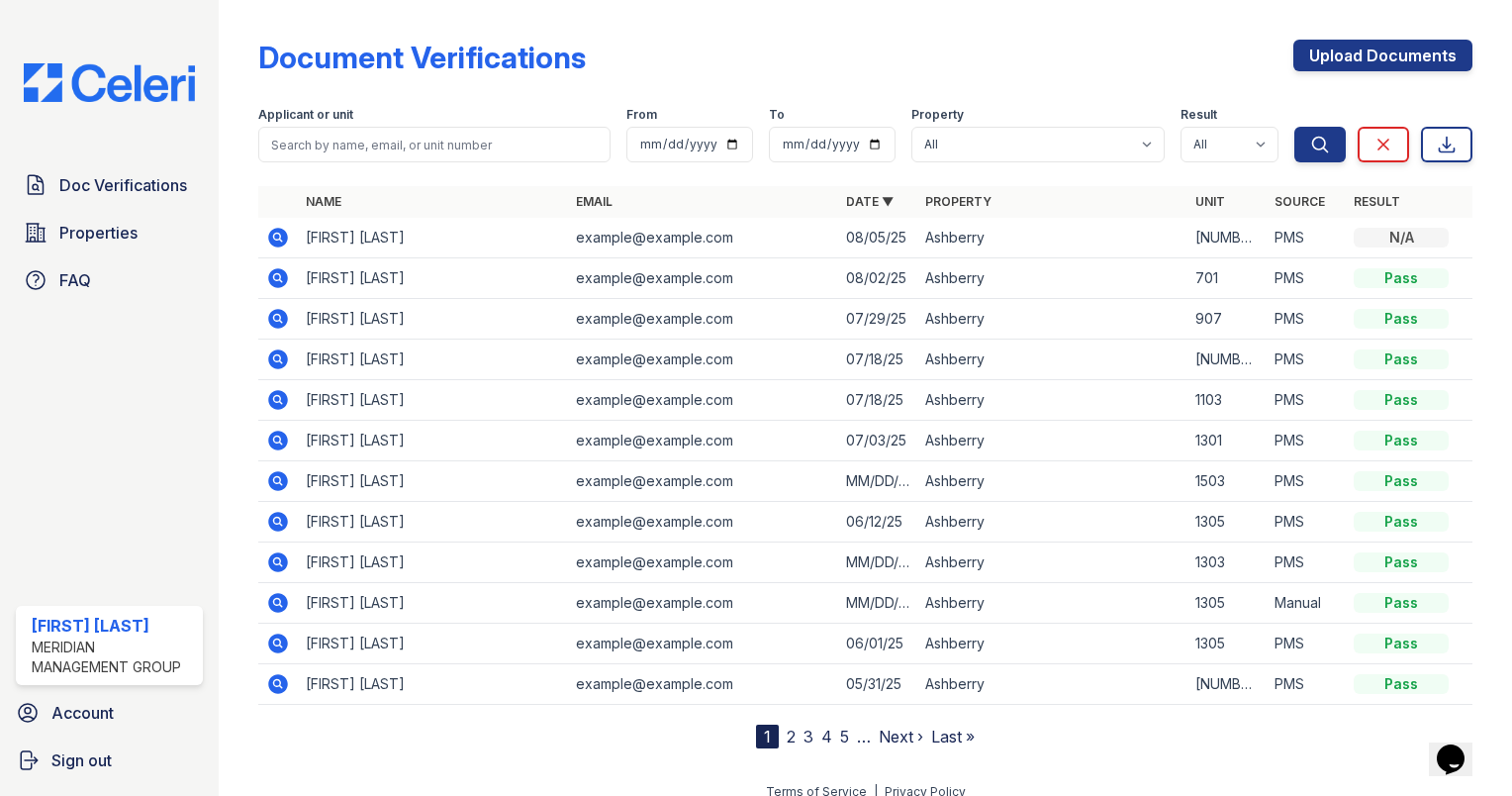 click on "Next ›" at bounding box center [900, 737] 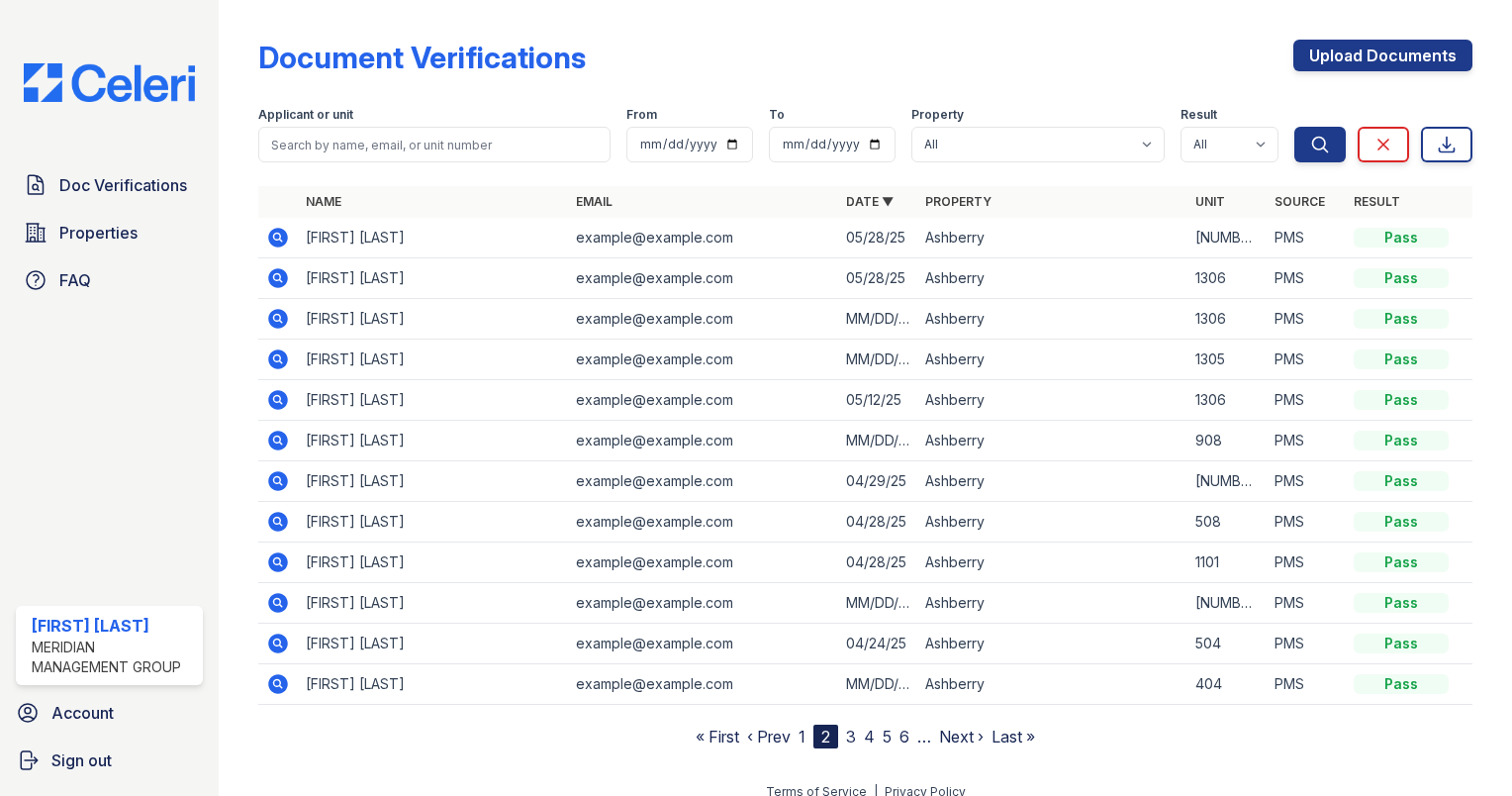 click on "Last »" at bounding box center (1013, 737) 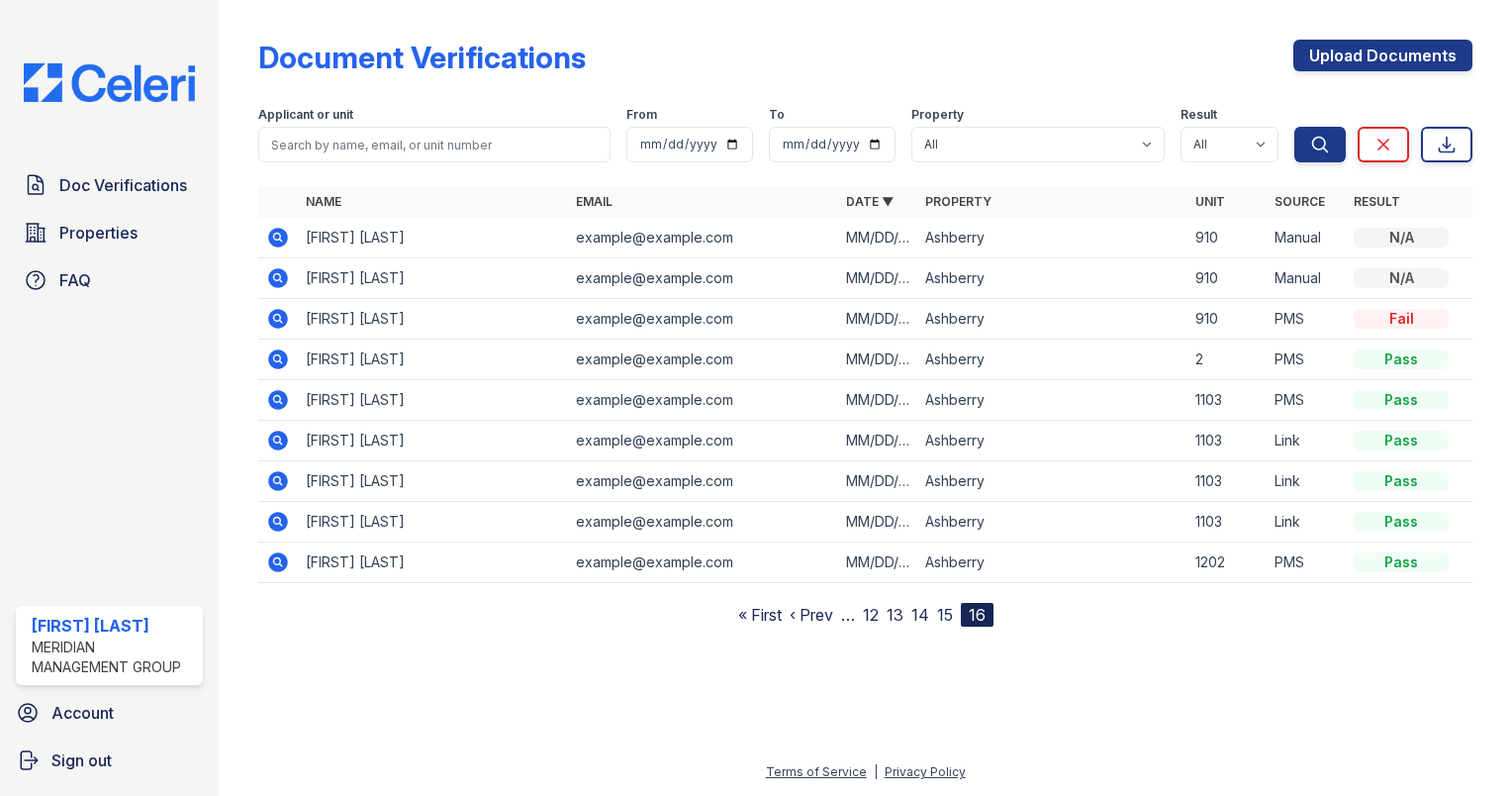 click on "‹ Prev" at bounding box center (811, 615) 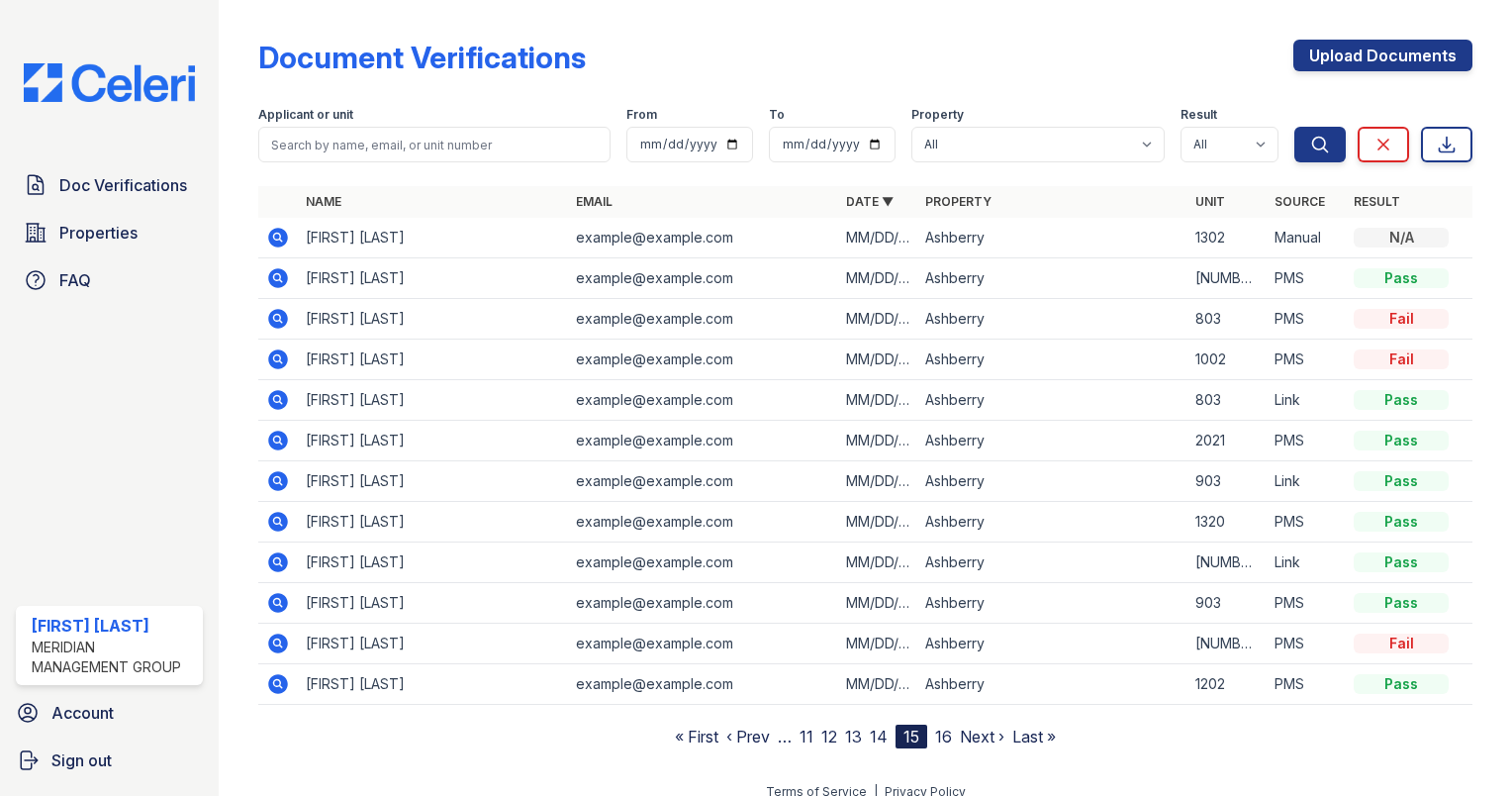 click on "« First" at bounding box center (697, 737) 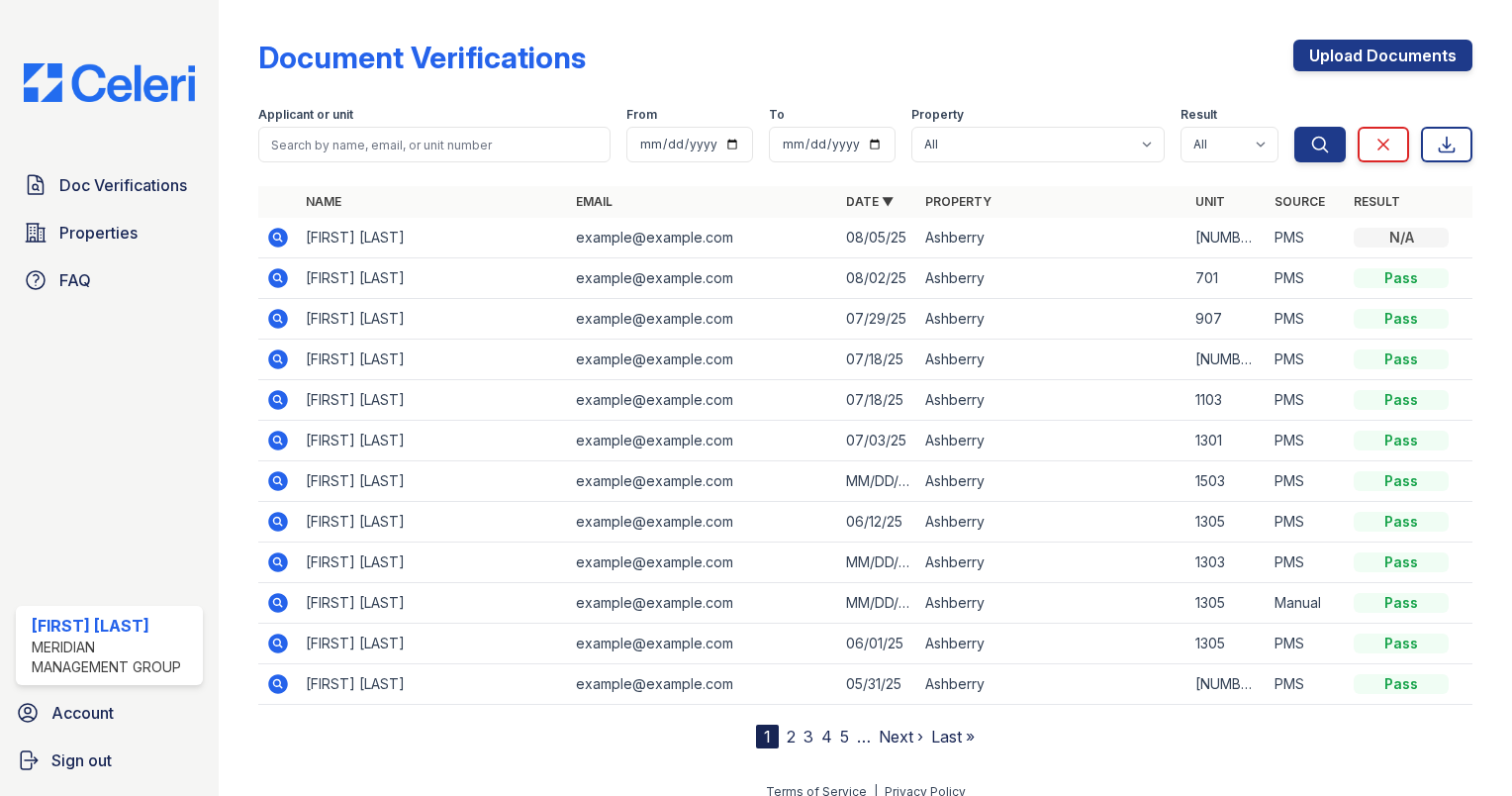 click on "Next ›" at bounding box center (900, 737) 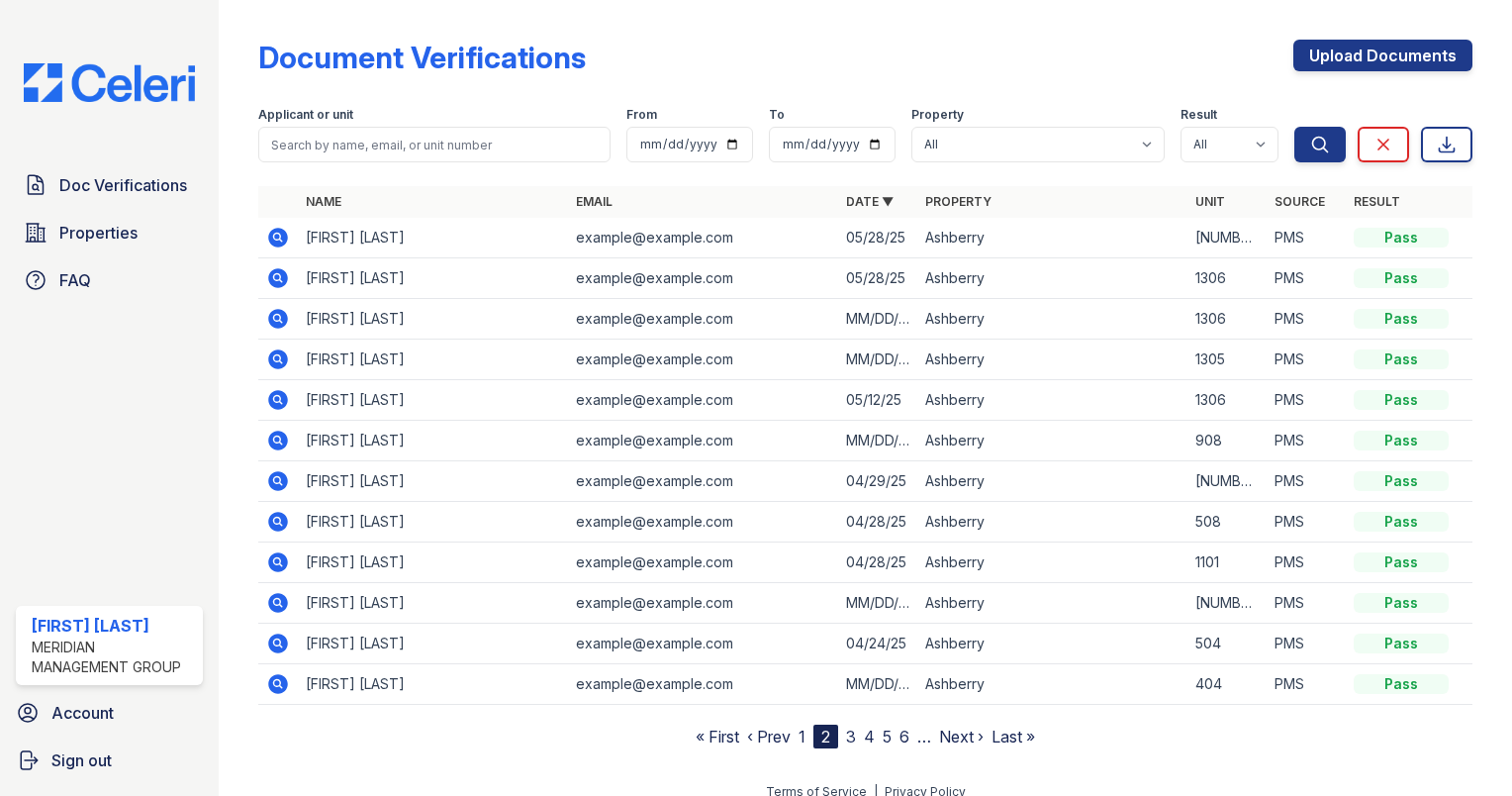 click on "Next ›" at bounding box center [961, 737] 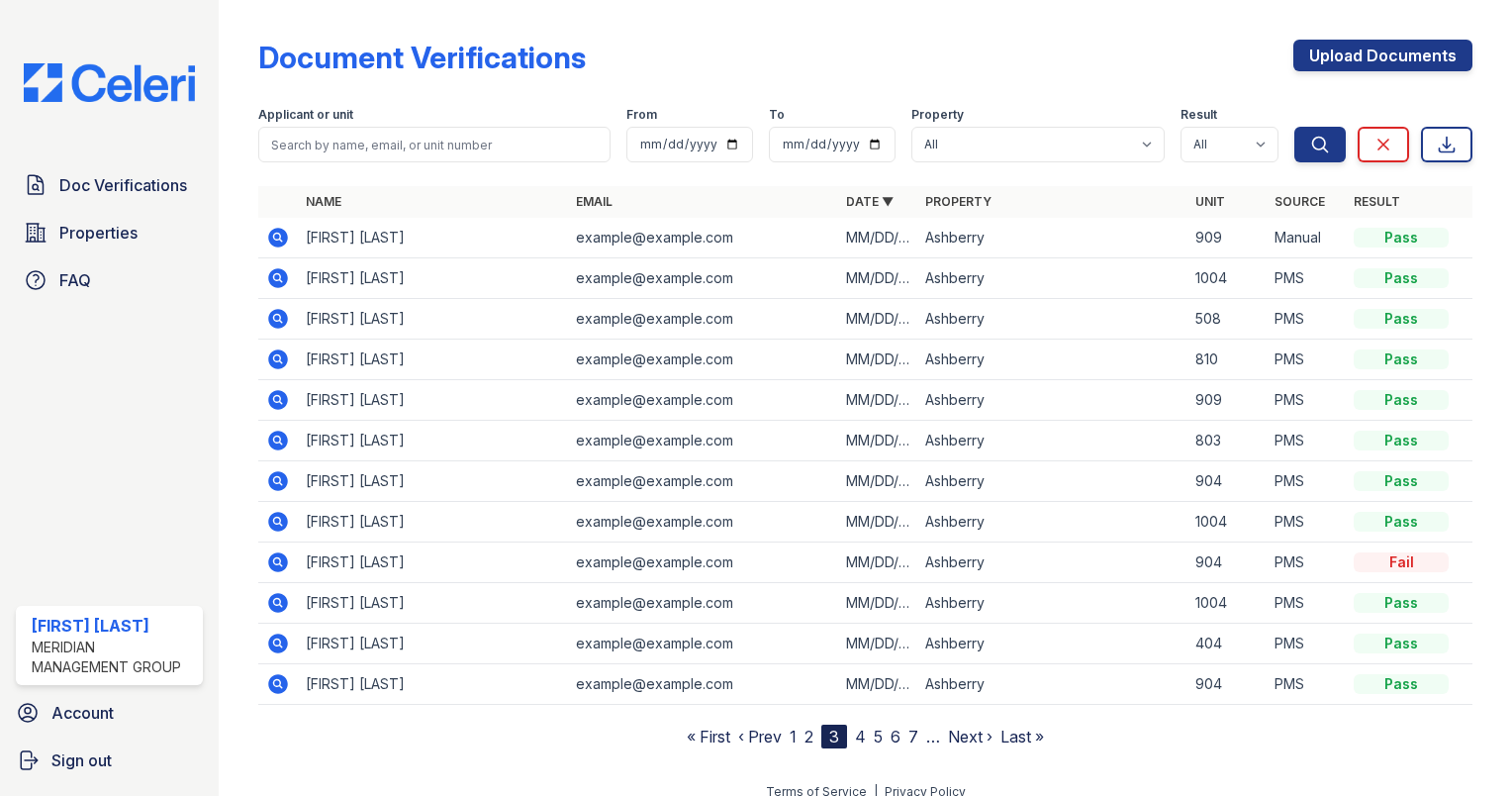 click on "Next ›" at bounding box center [970, 737] 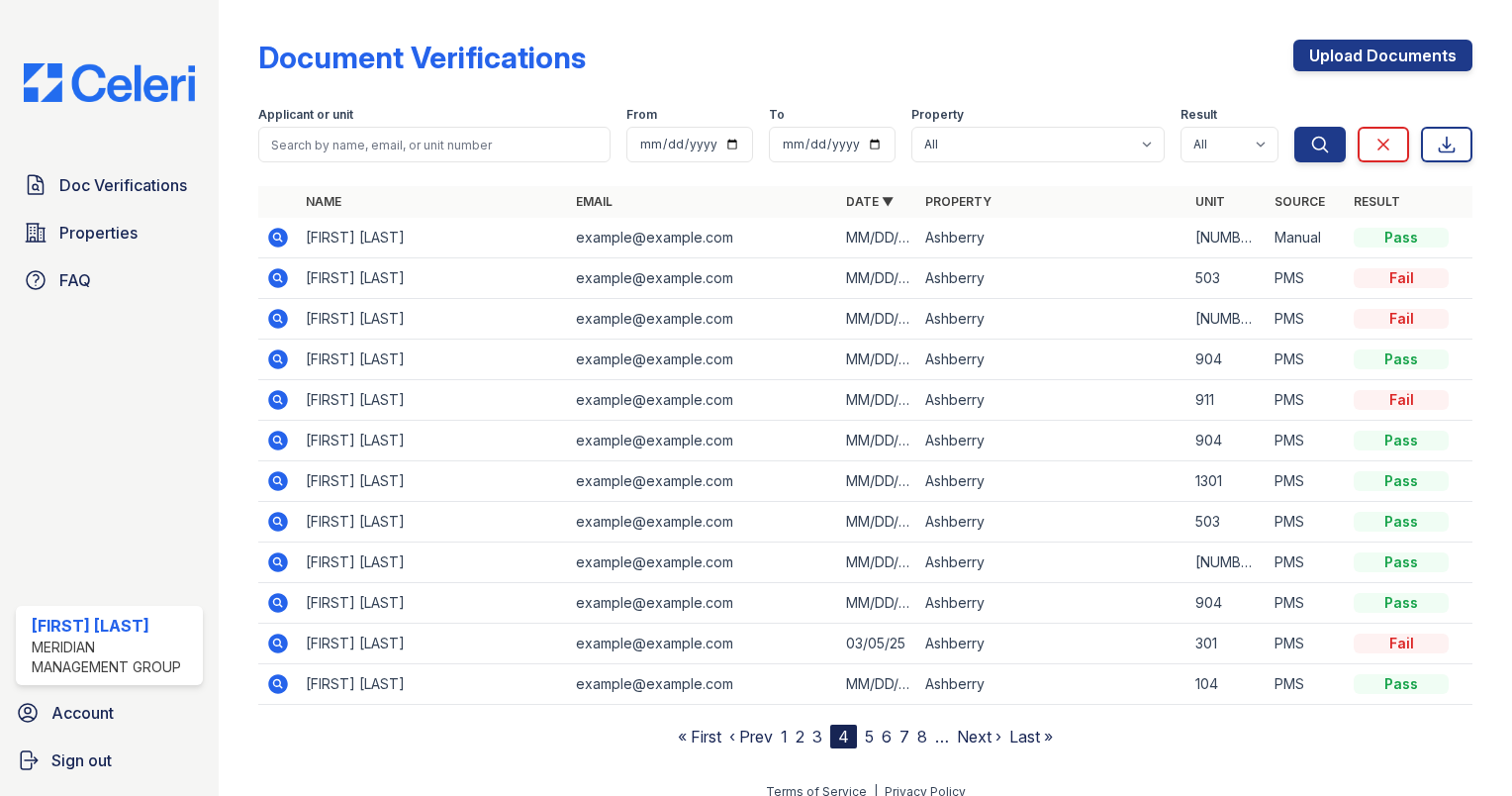click on "Next ›" at bounding box center (979, 737) 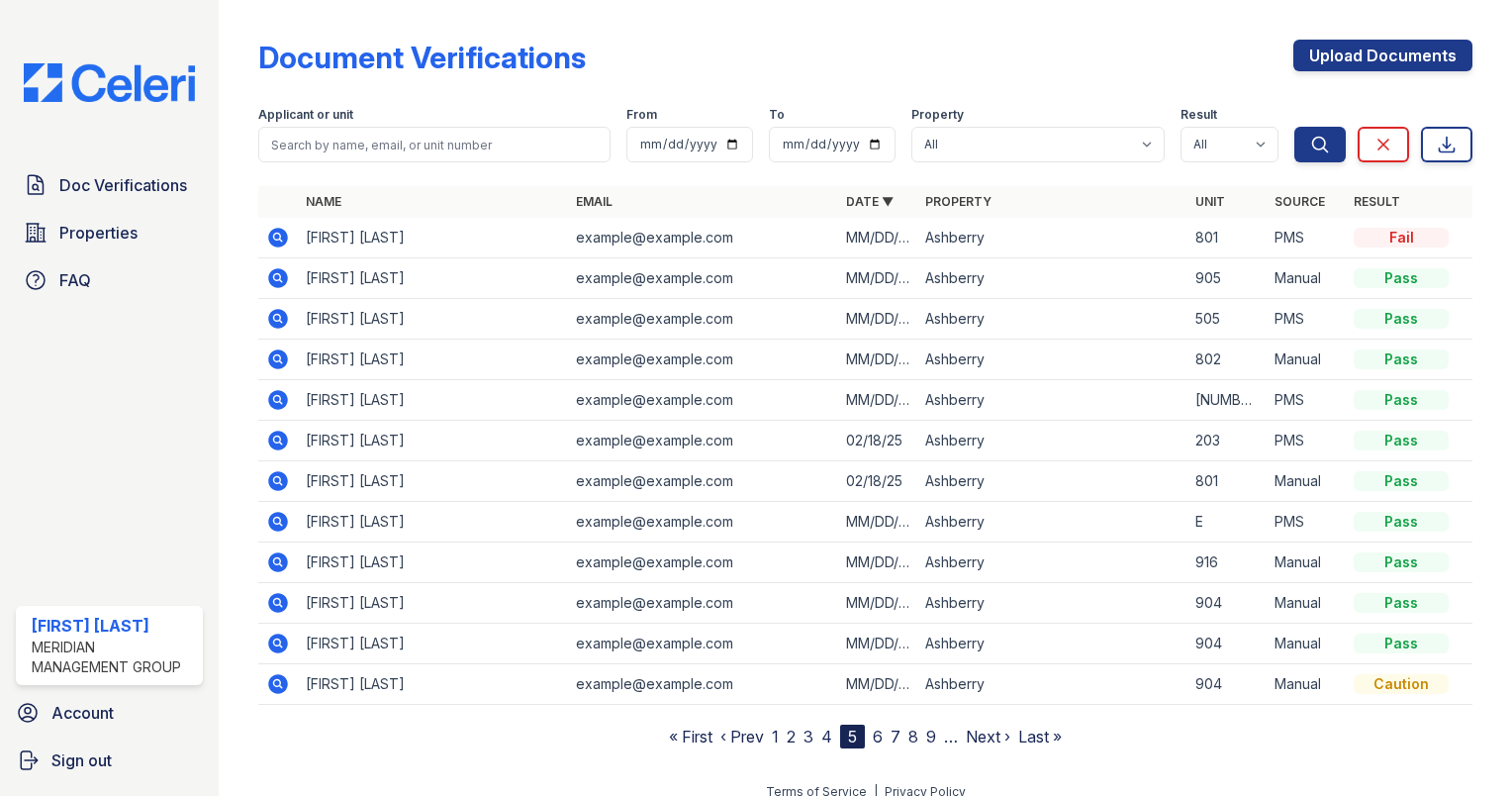 click on "…" at bounding box center [951, 737] 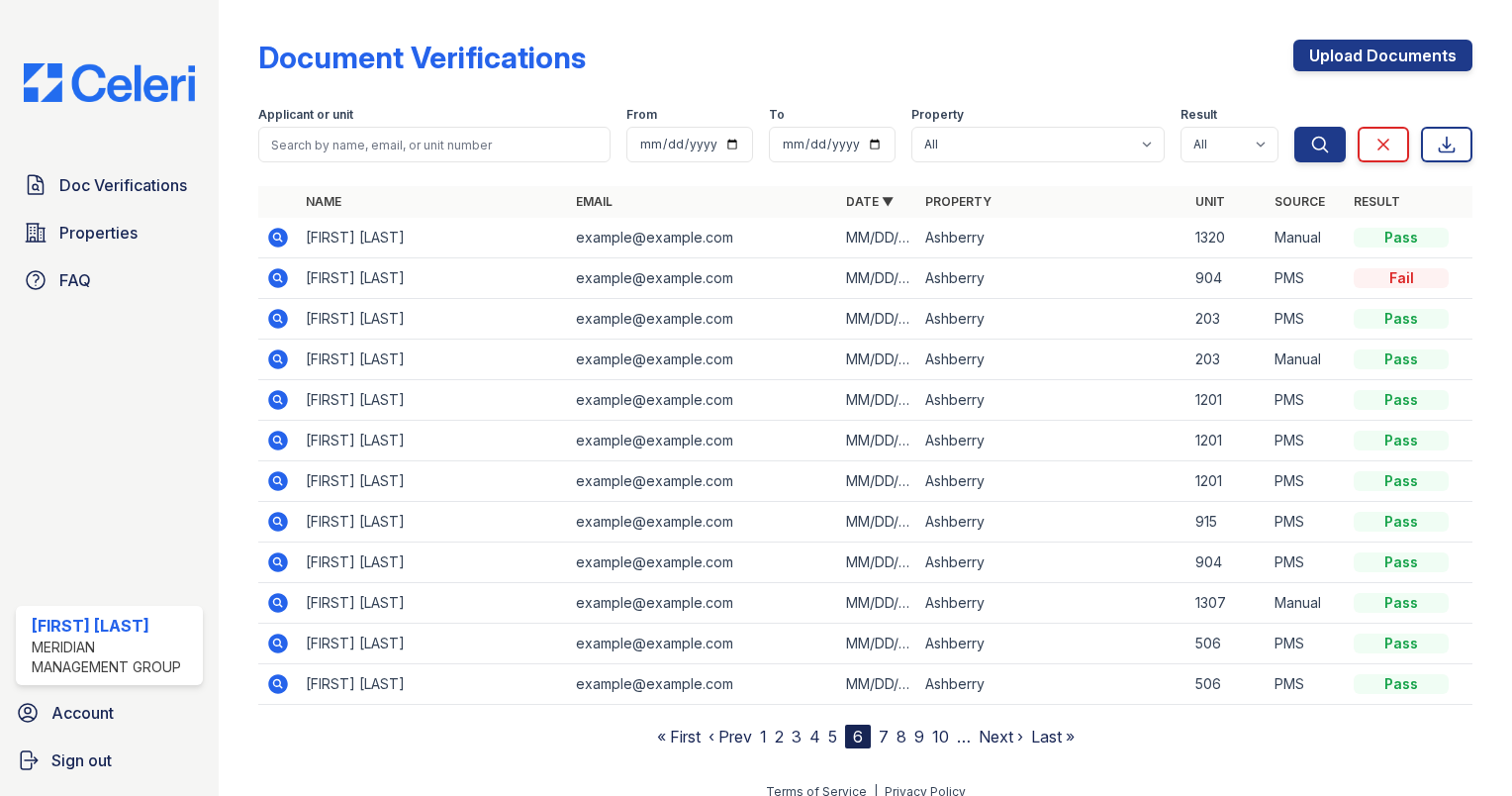 click 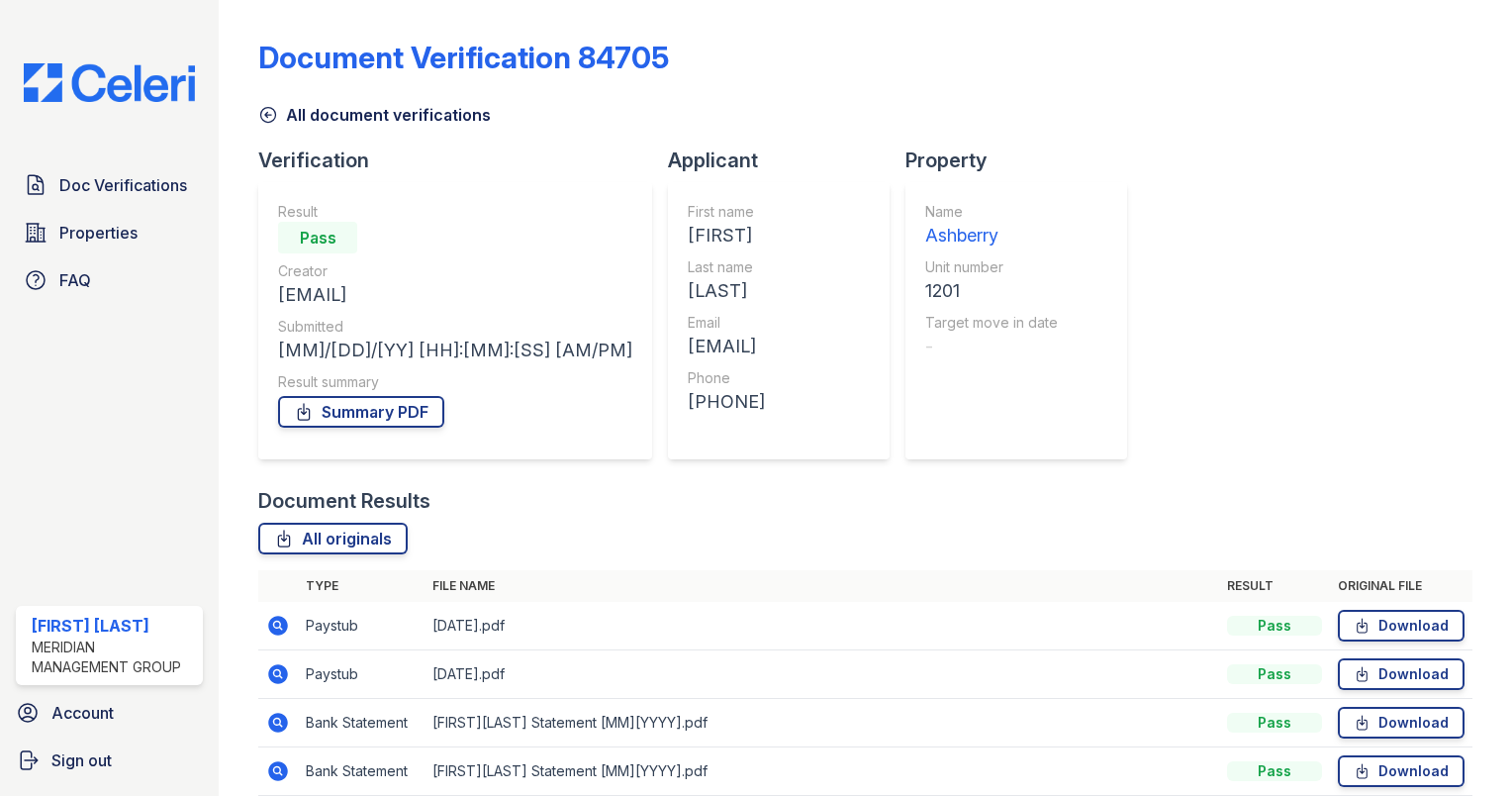 scroll, scrollTop: 0, scrollLeft: 0, axis: both 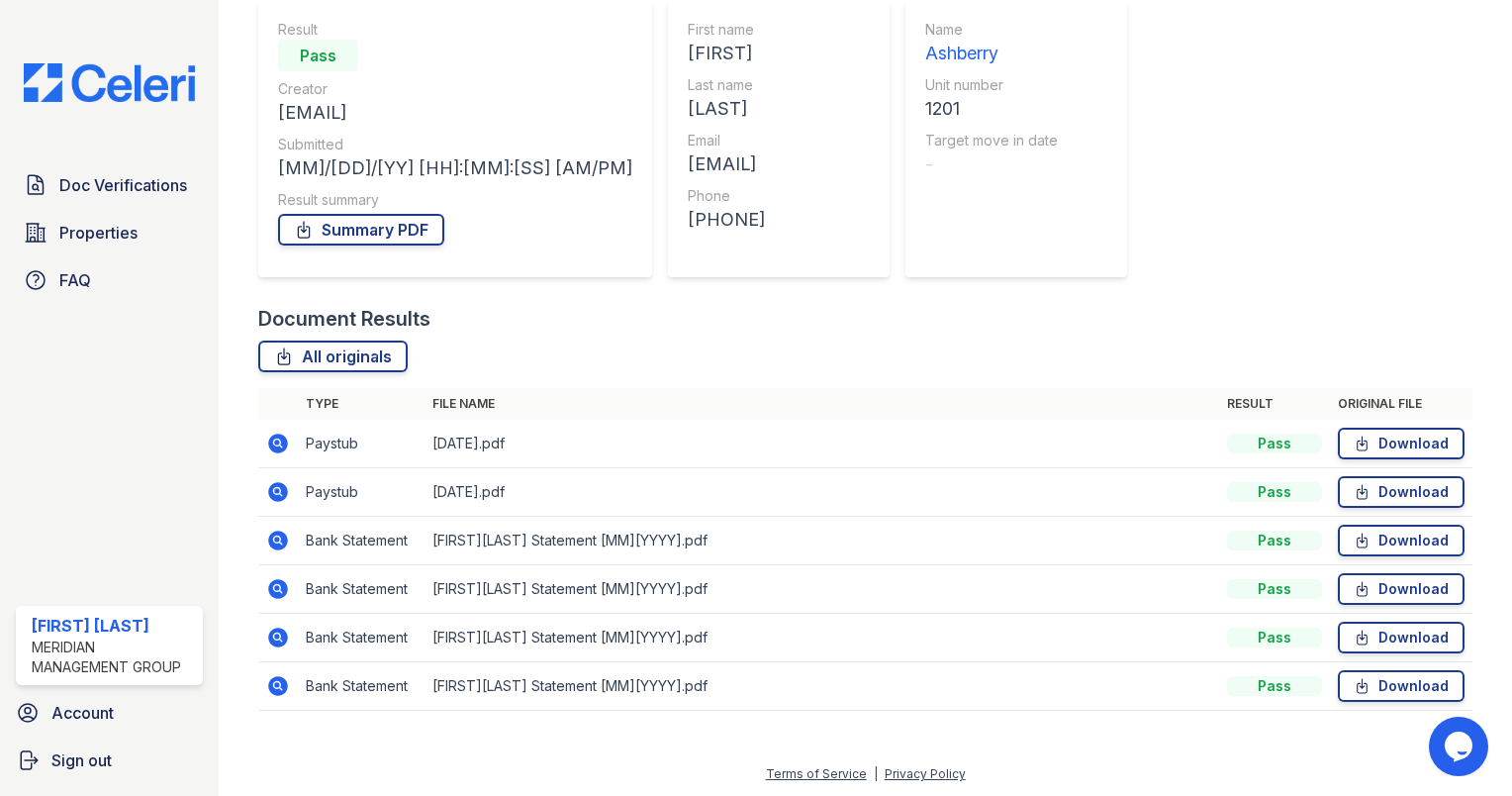 click 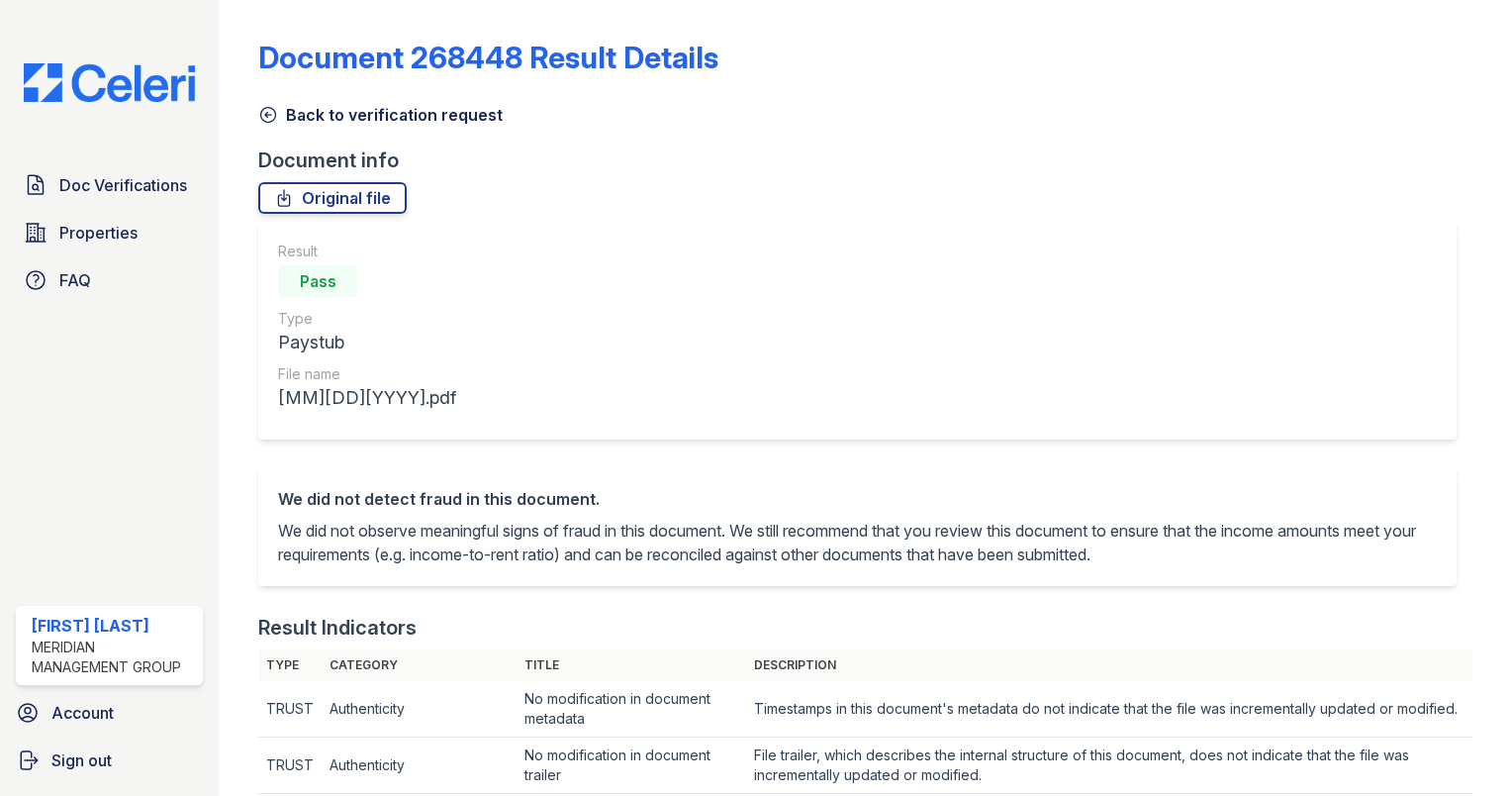 scroll, scrollTop: 0, scrollLeft: 0, axis: both 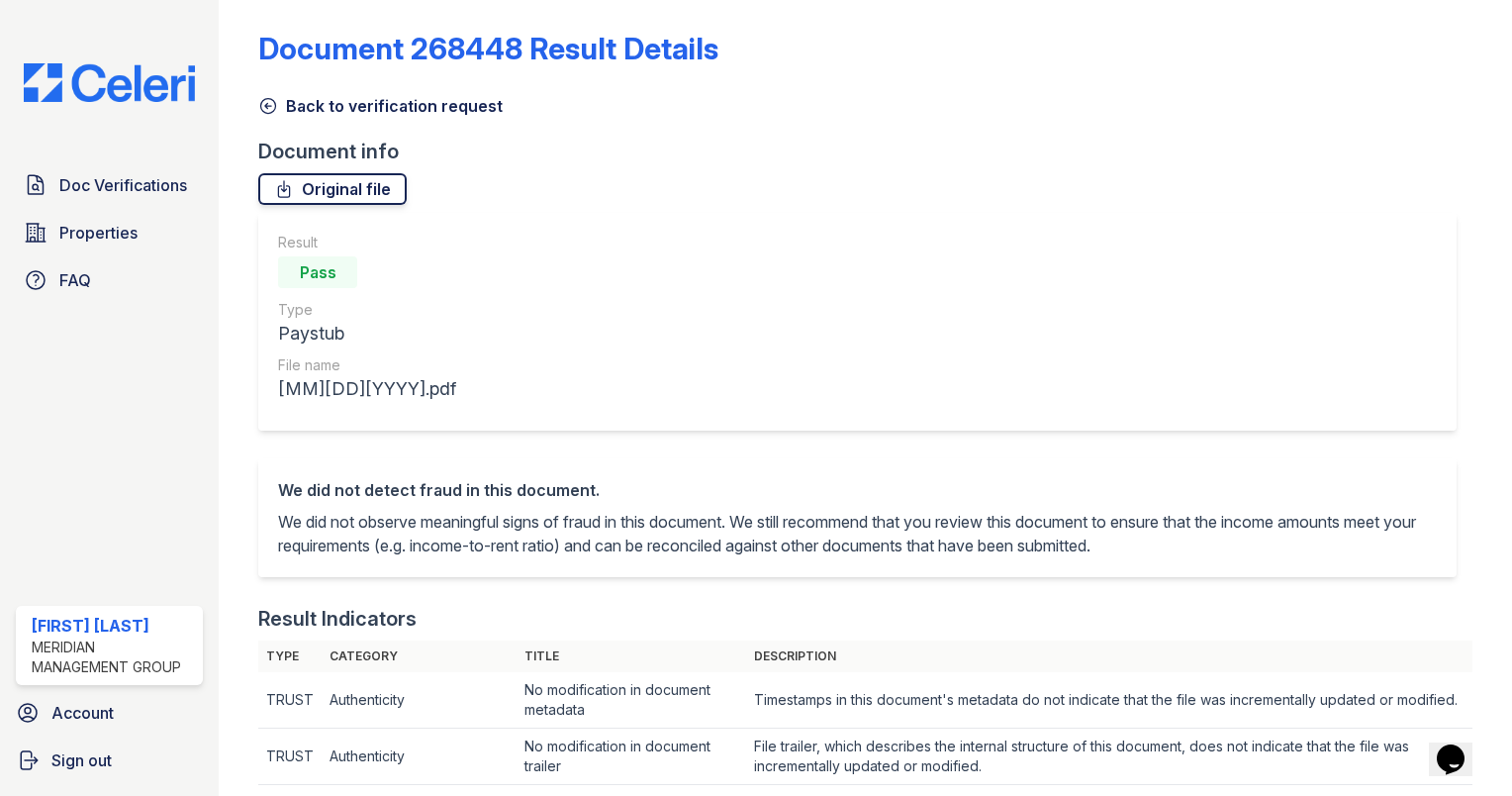 click on "Original file" at bounding box center (332, 189) 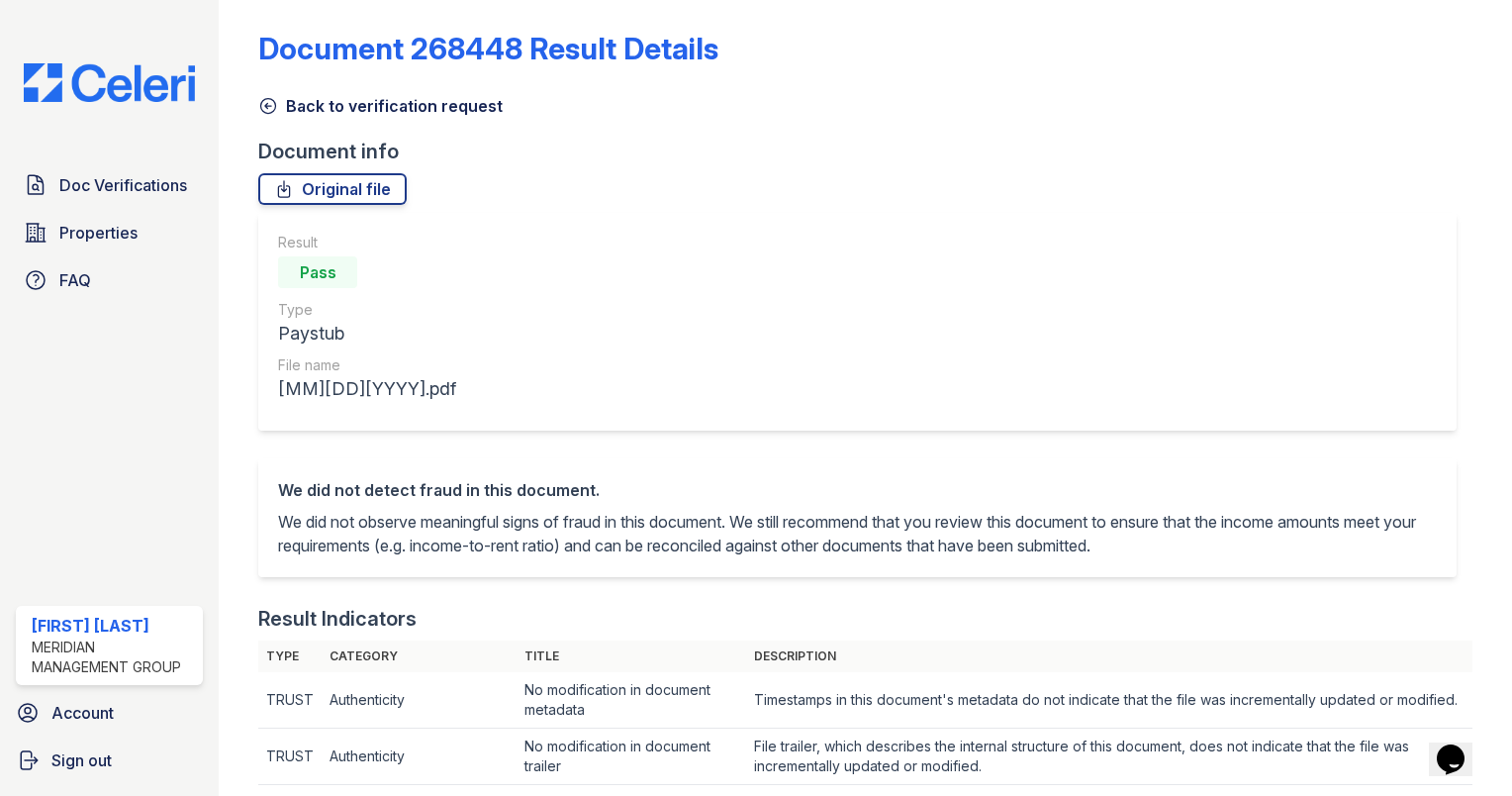 click 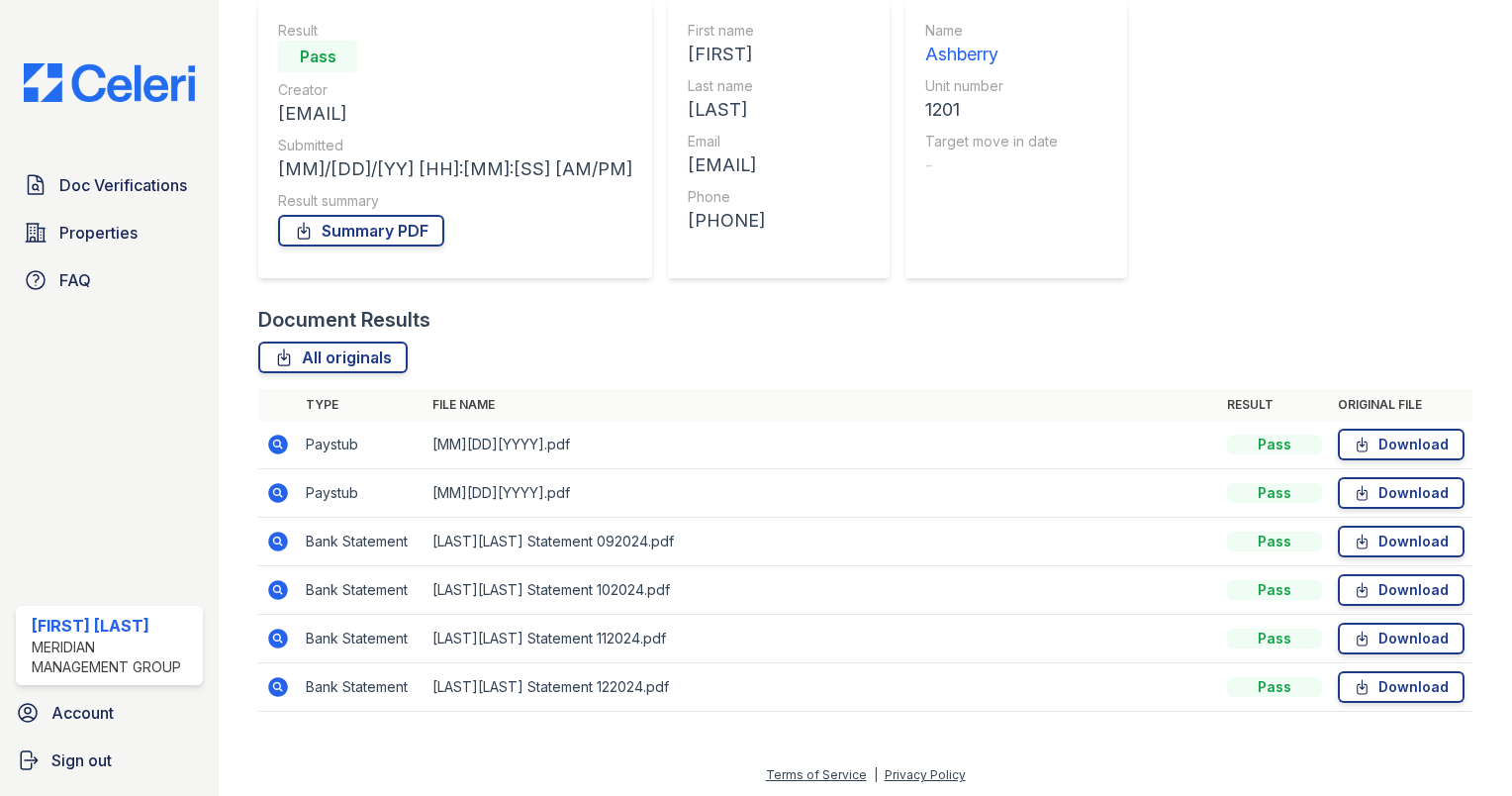 scroll, scrollTop: 182, scrollLeft: 0, axis: vertical 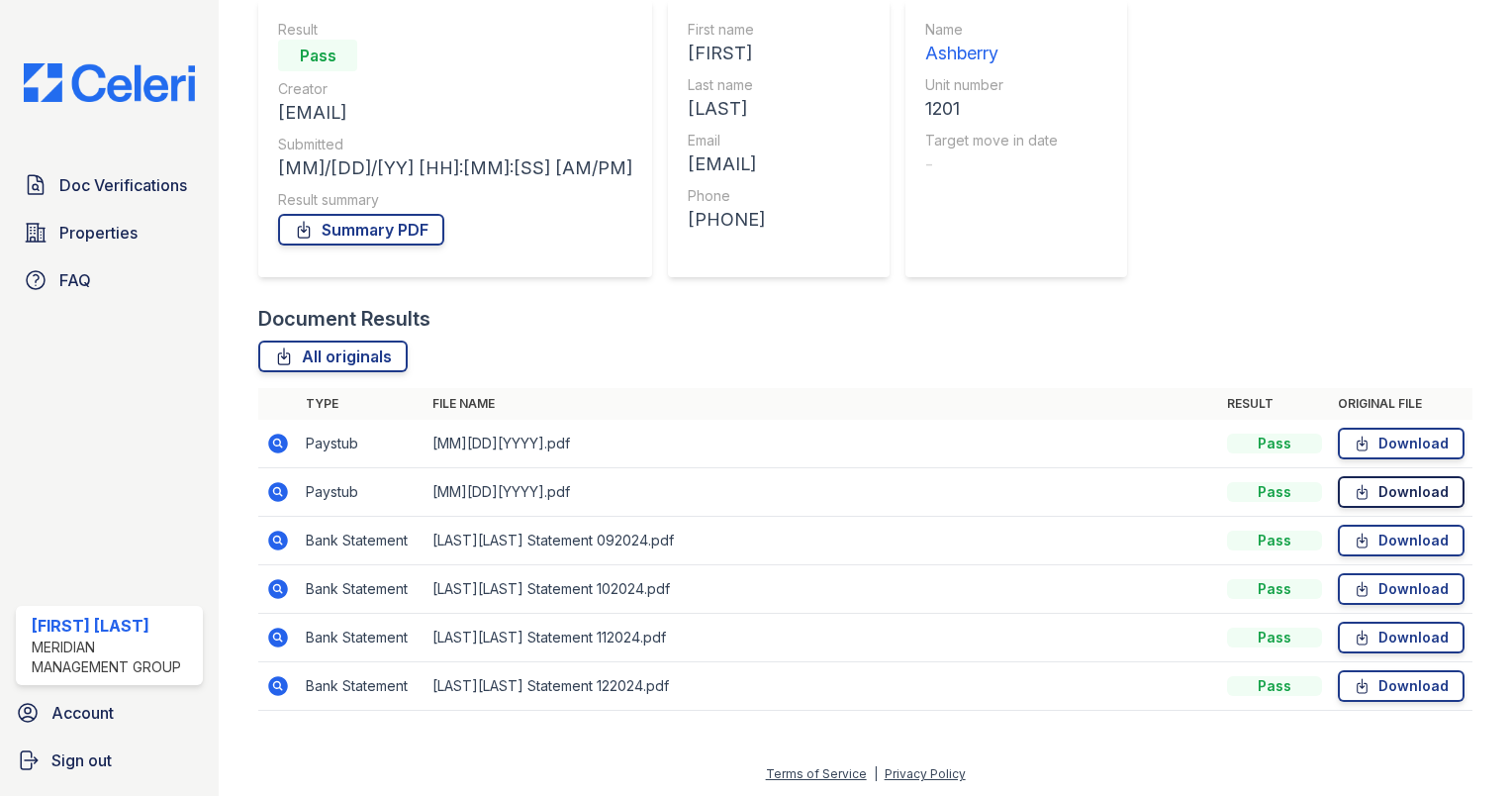 click on "Download" at bounding box center [1401, 492] 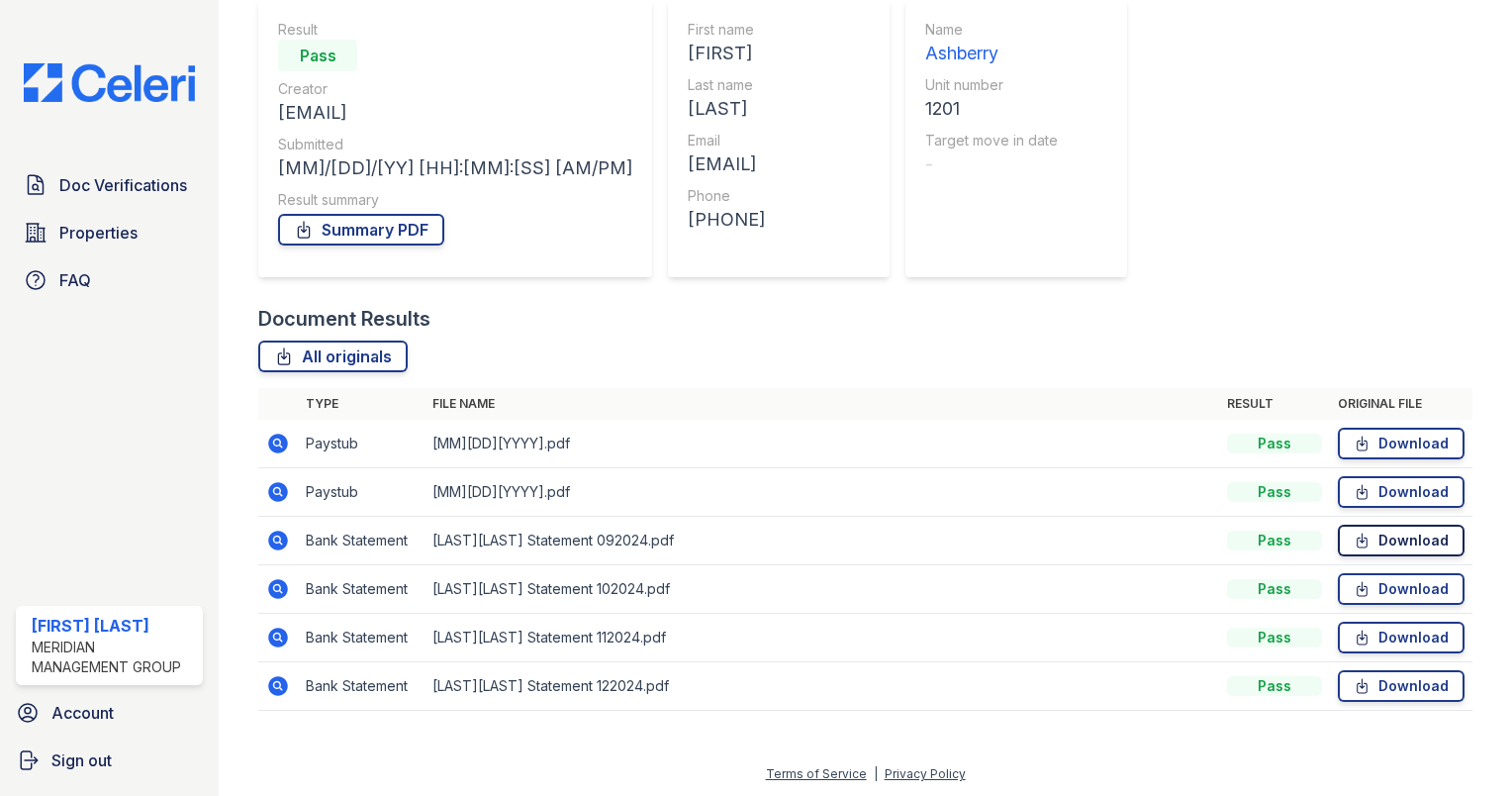 click on "Download" at bounding box center [1401, 541] 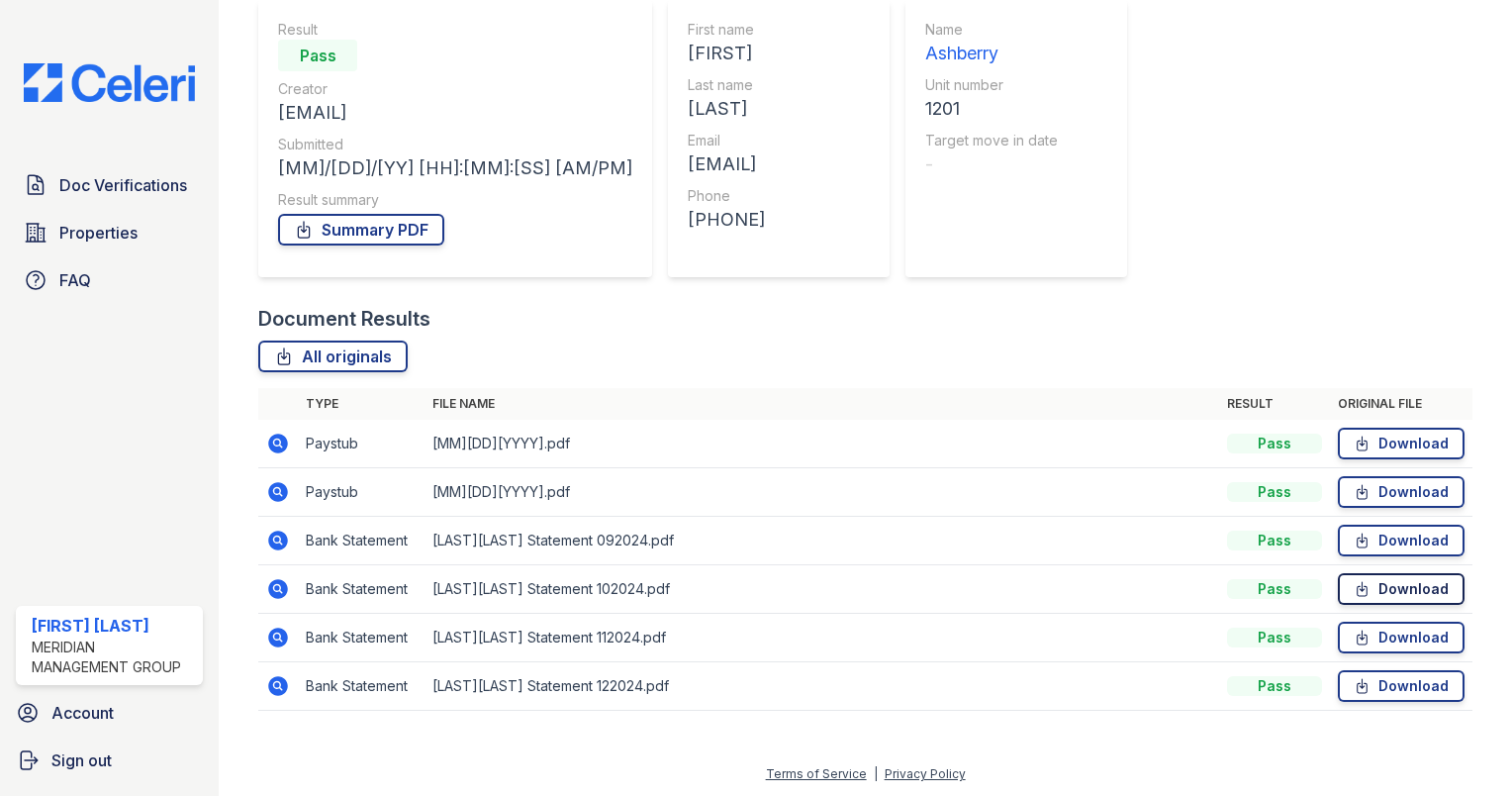 click on "Download" at bounding box center (1401, 589) 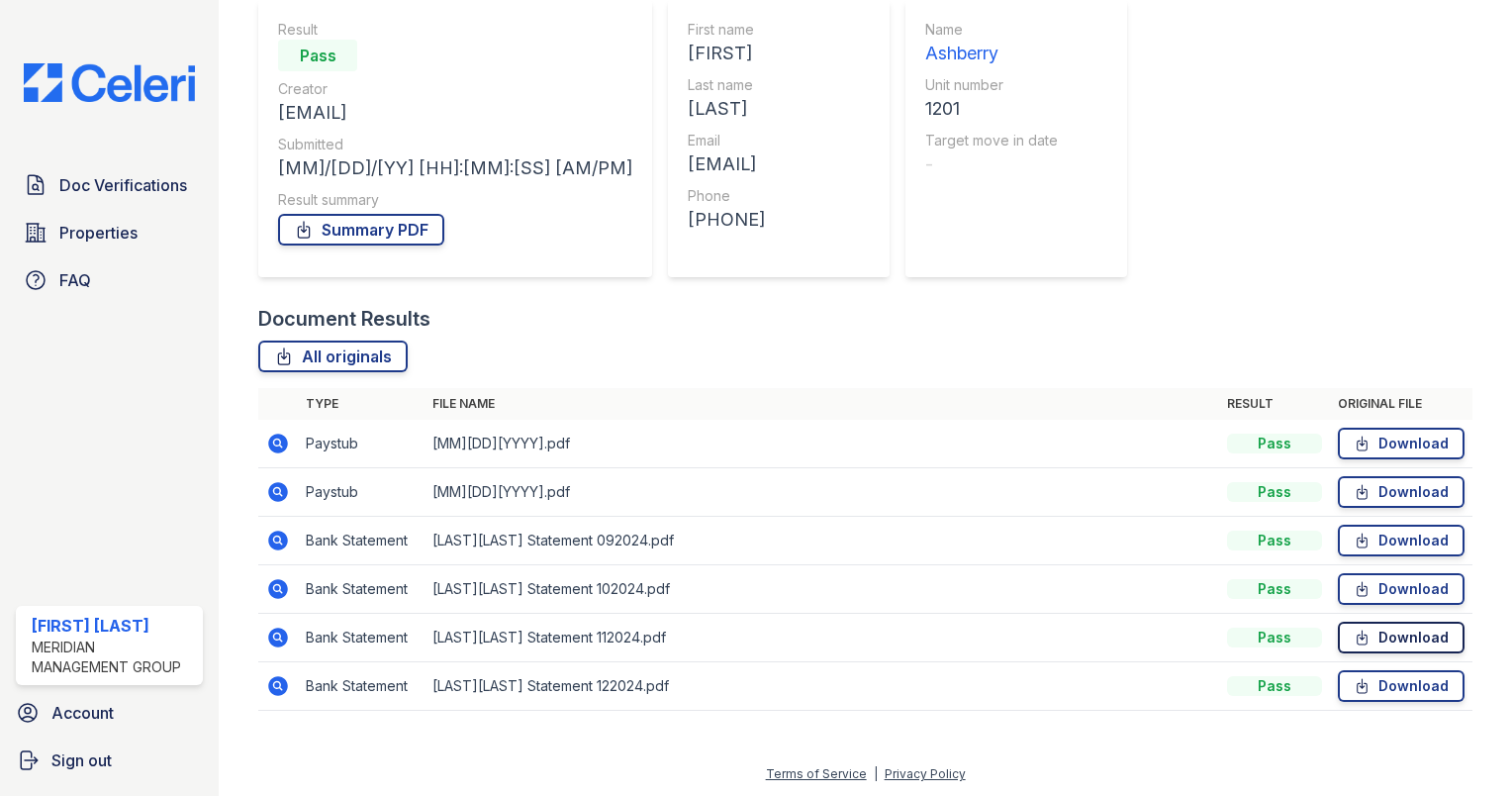 click on "Download" at bounding box center (1401, 638) 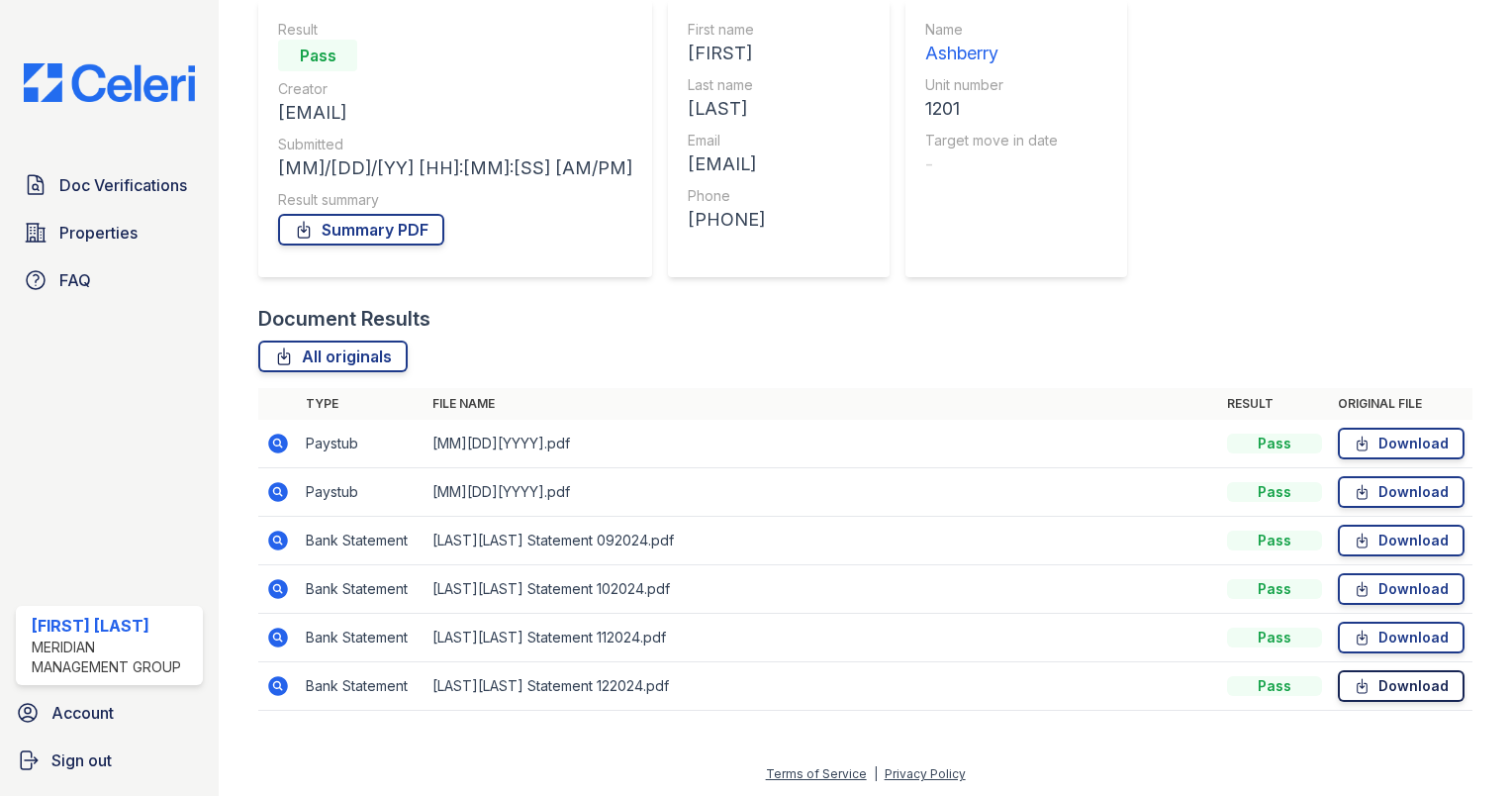 click on "Download" at bounding box center (1401, 686) 